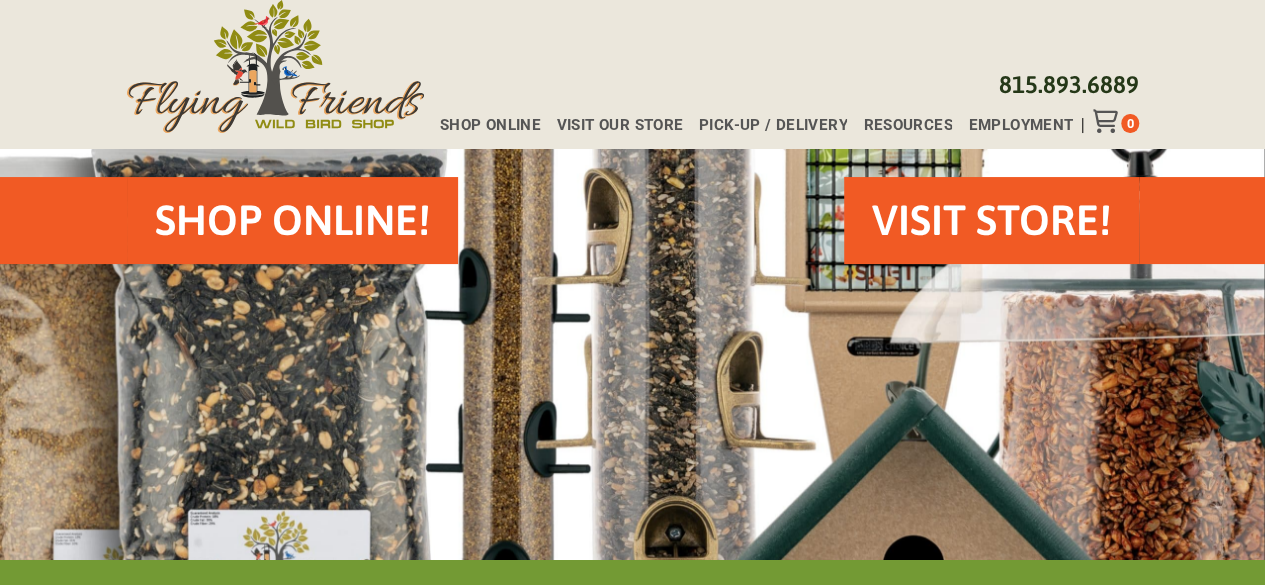 scroll, scrollTop: 0, scrollLeft: 0, axis: both 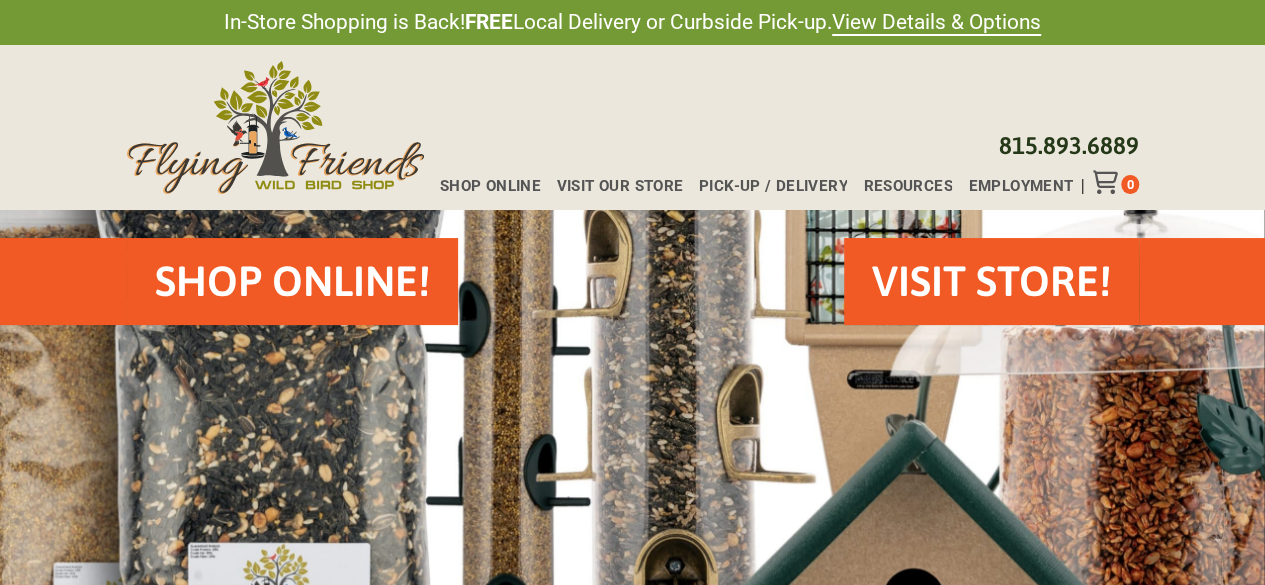 click on "Shop Online!" at bounding box center [292, 281] 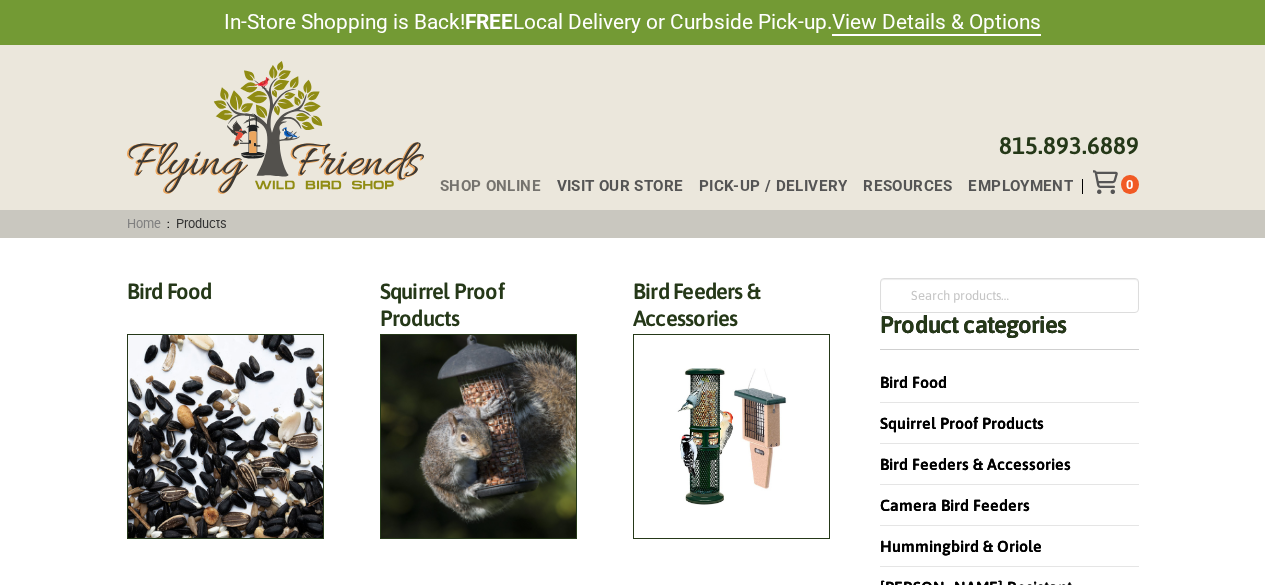 scroll, scrollTop: 0, scrollLeft: 0, axis: both 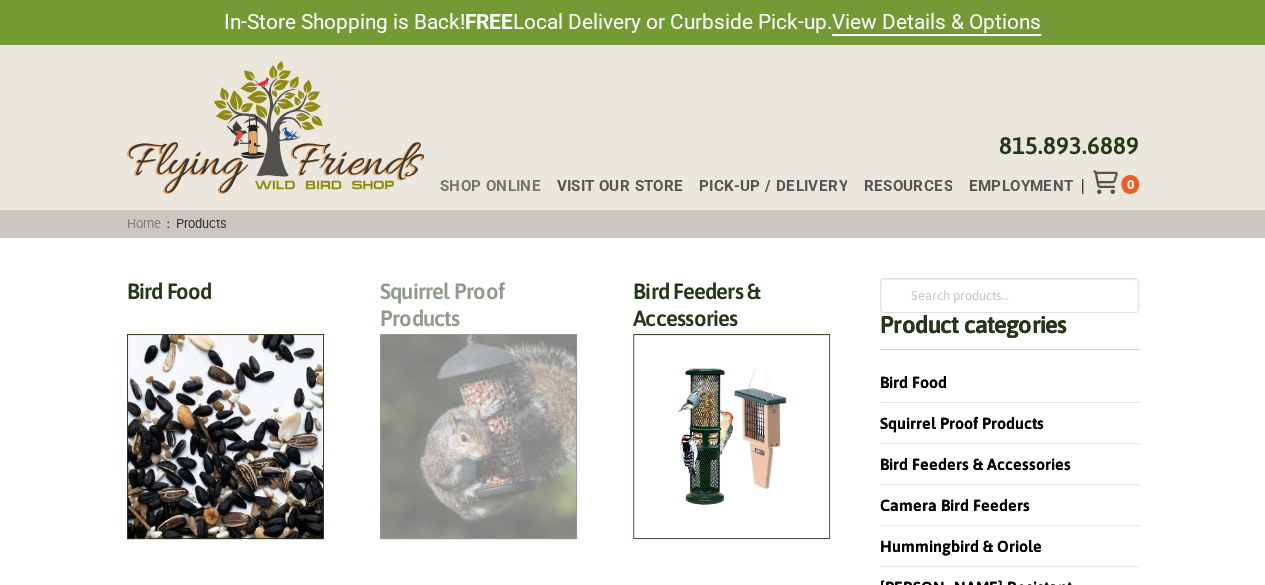click on "Squirrel Proof Products  (42)" at bounding box center [478, 310] 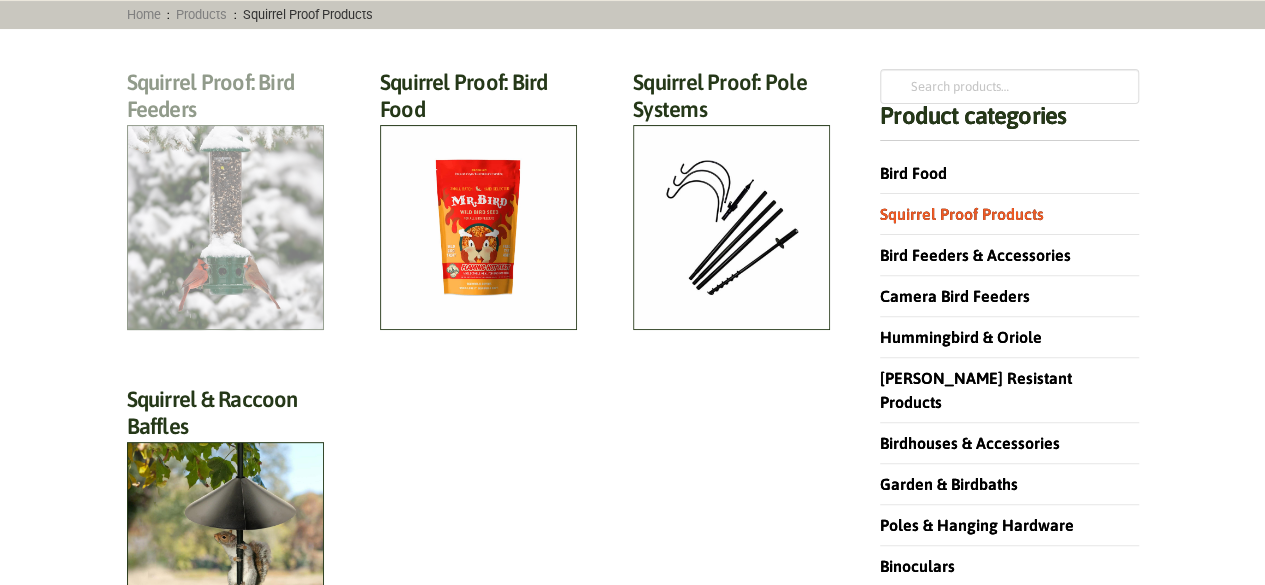 scroll, scrollTop: 400, scrollLeft: 0, axis: vertical 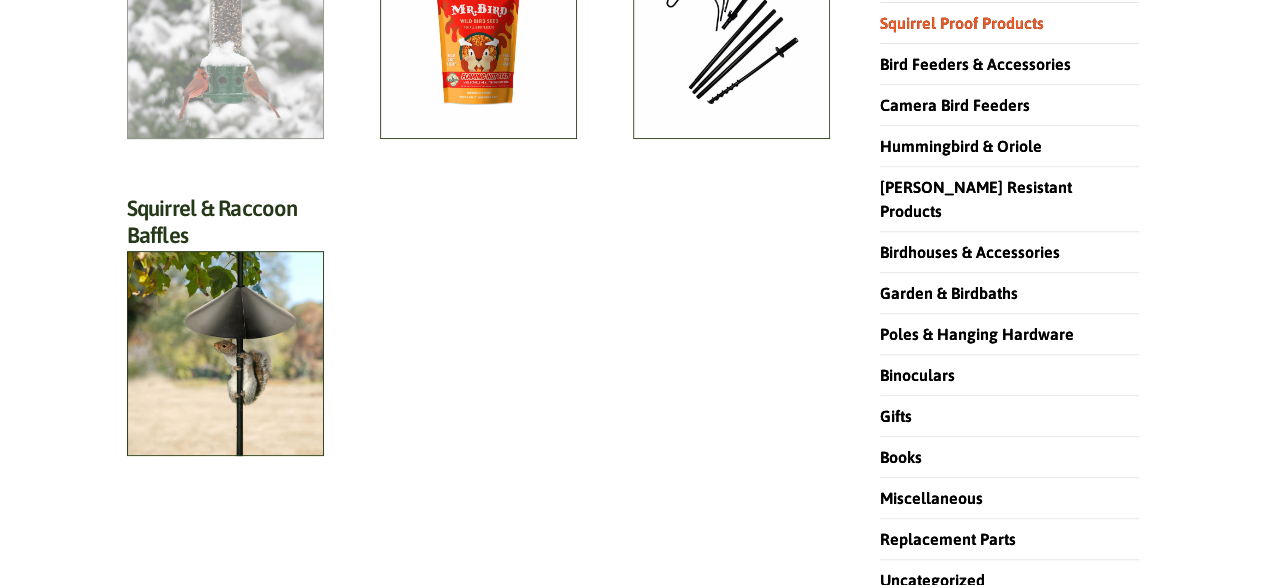 click on "Squirrel Proof: Bird Feeders  (12)" at bounding box center (225, -90) 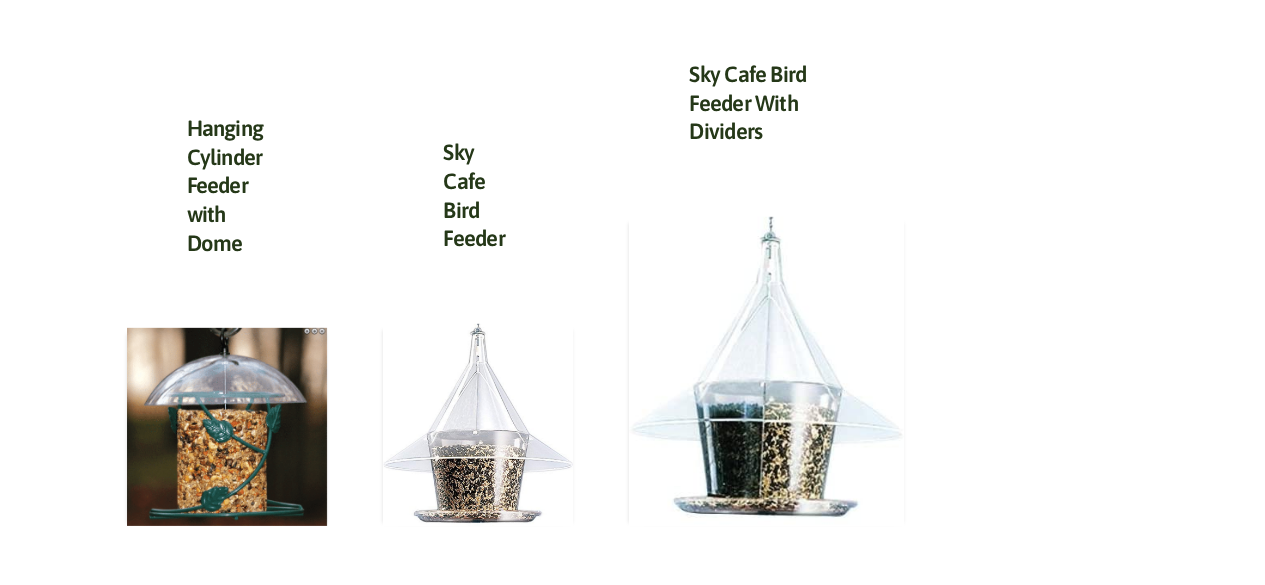 scroll, scrollTop: 2600, scrollLeft: 0, axis: vertical 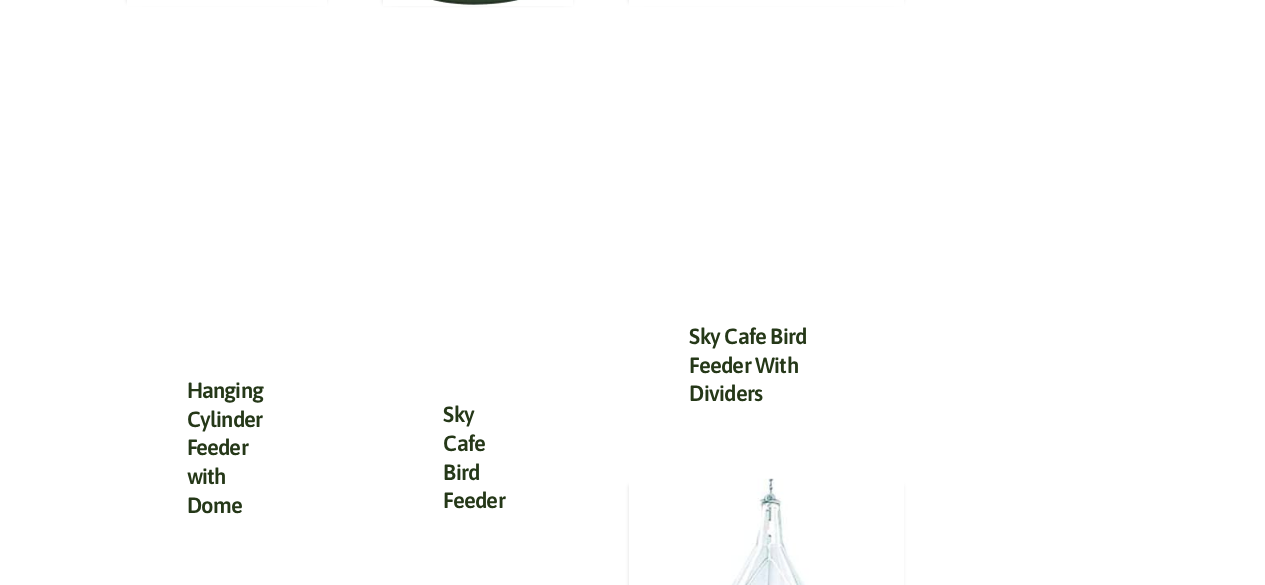 click at bounding box center (227, 689) 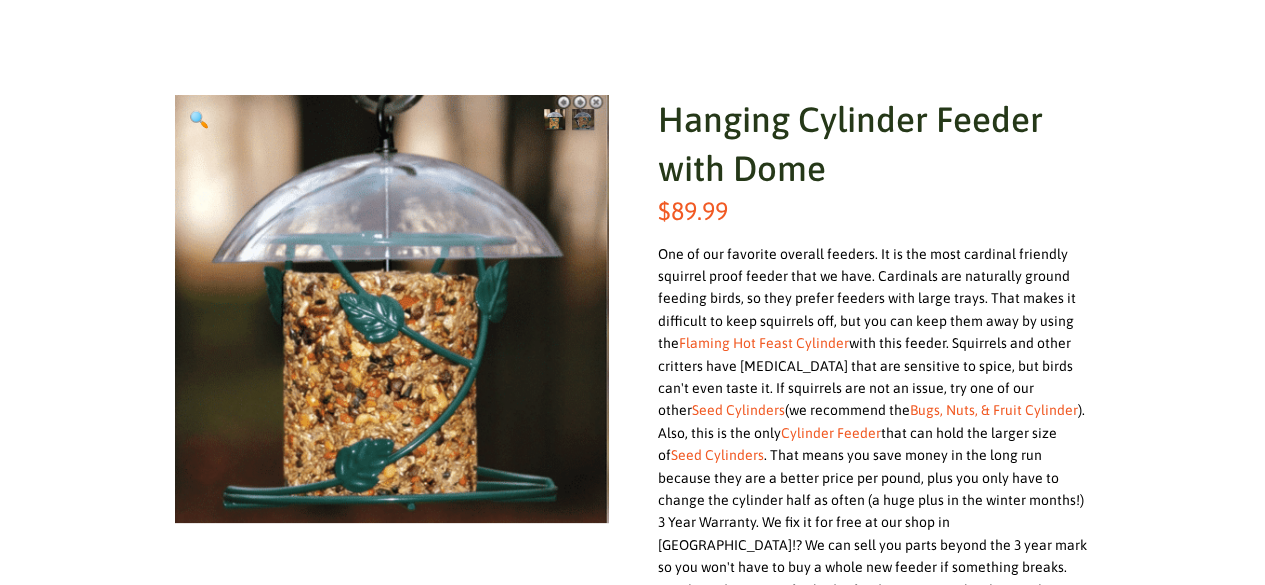 scroll, scrollTop: 300, scrollLeft: 0, axis: vertical 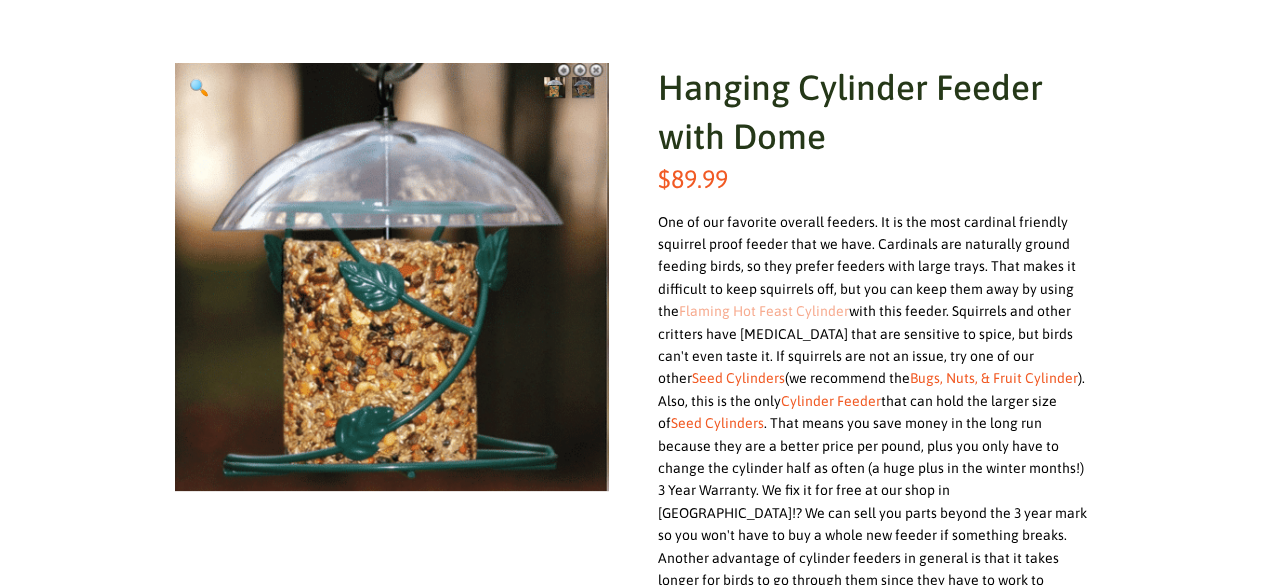 click on "Flaming Hot Feast Cylinder" at bounding box center [764, 311] 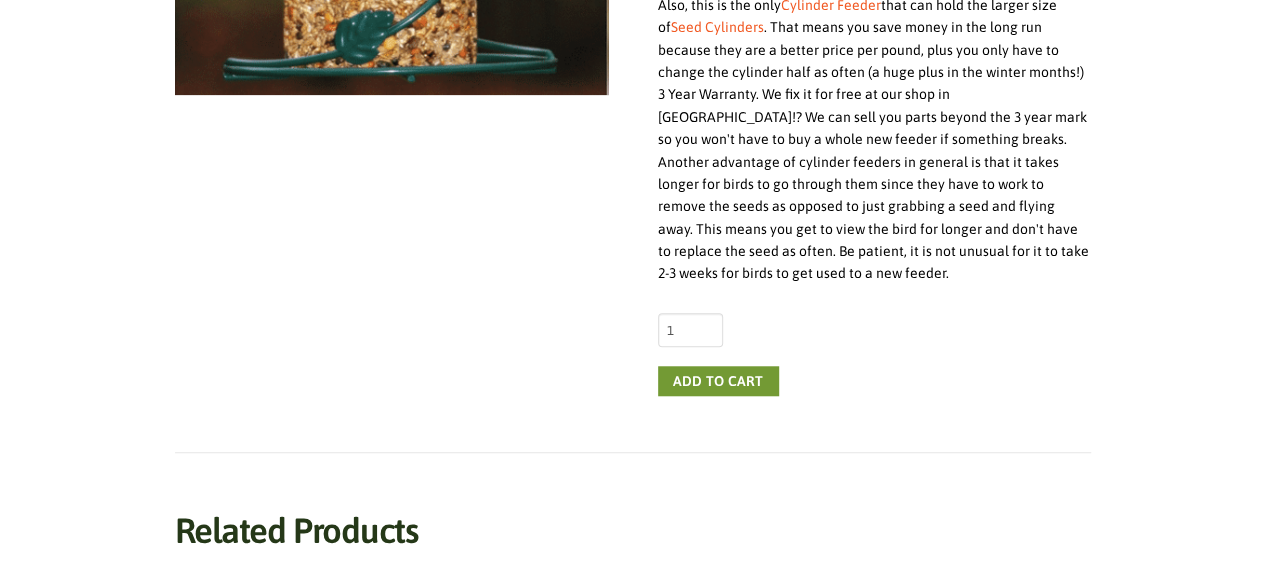 scroll, scrollTop: 698, scrollLeft: 0, axis: vertical 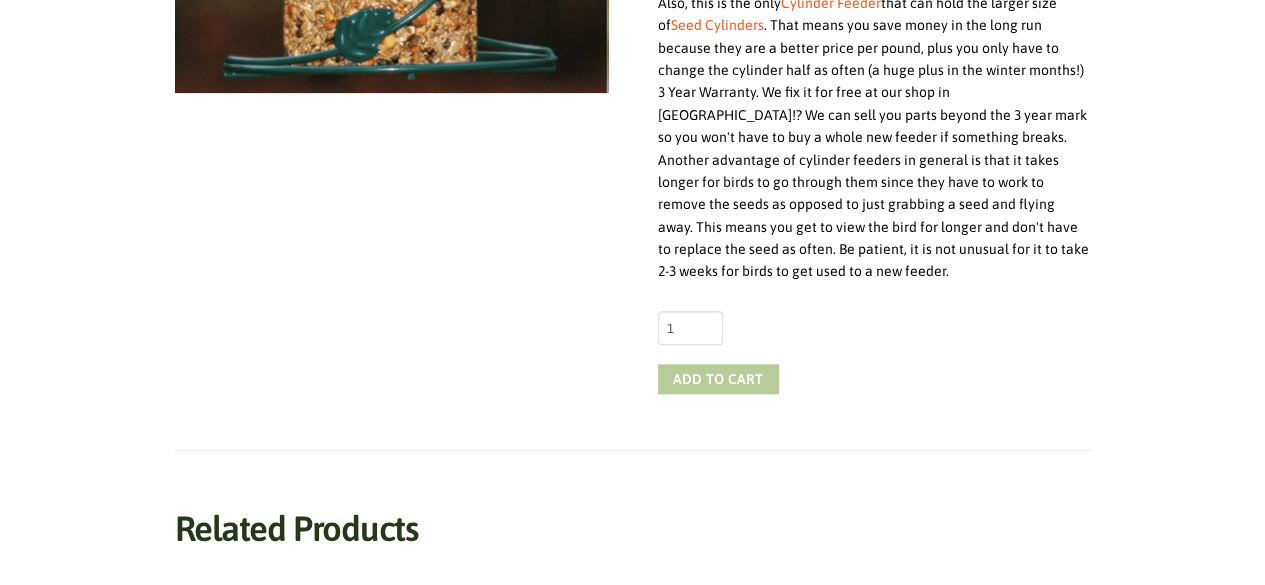 click on "Add to cart" at bounding box center [718, 379] 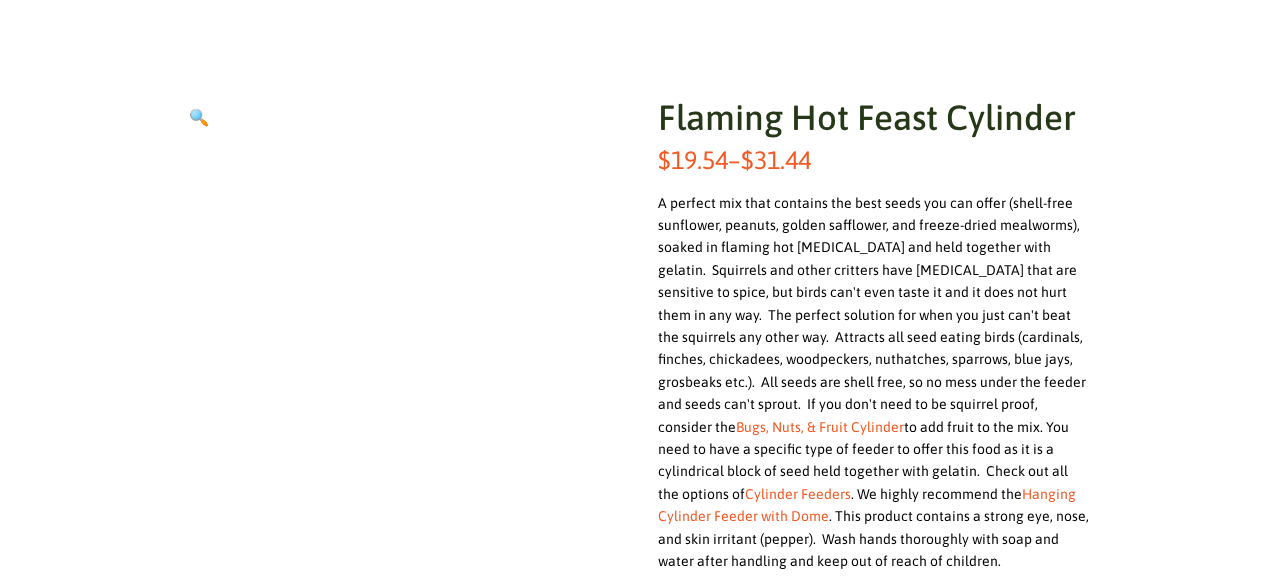 scroll, scrollTop: 200, scrollLeft: 0, axis: vertical 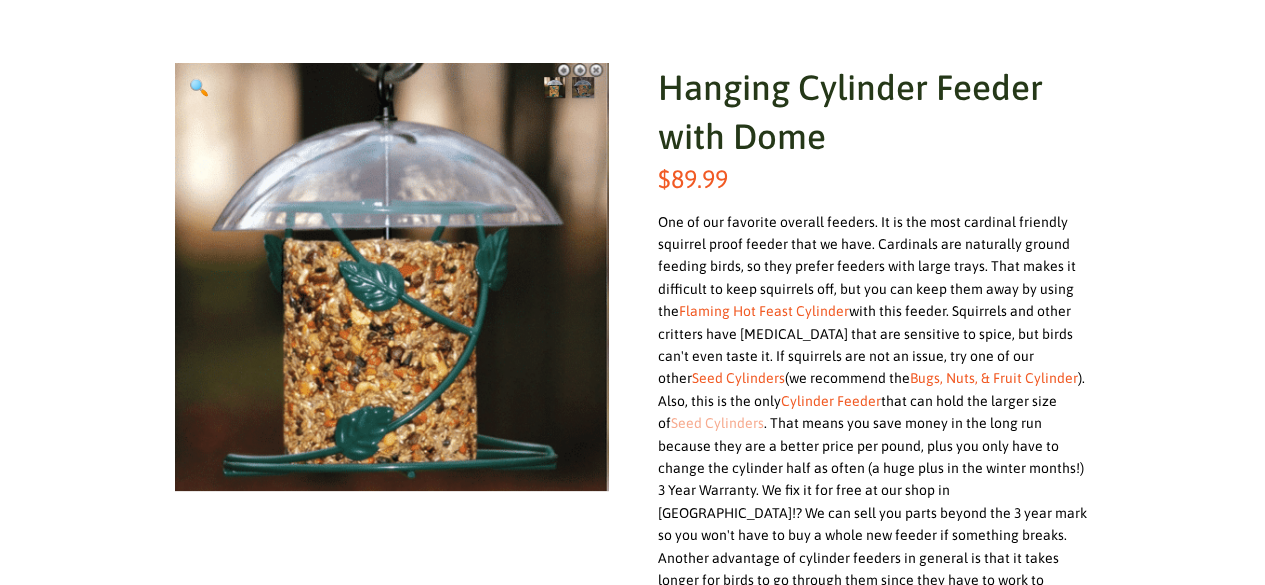 click on "Seed Cylinders" at bounding box center (717, 423) 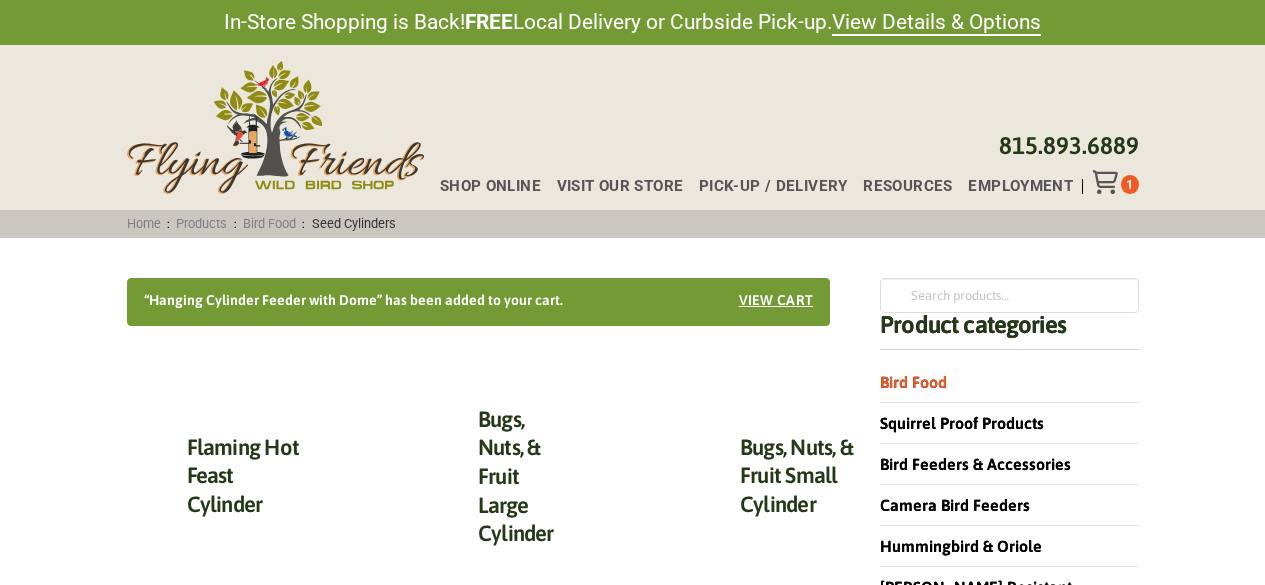 scroll, scrollTop: 0, scrollLeft: 0, axis: both 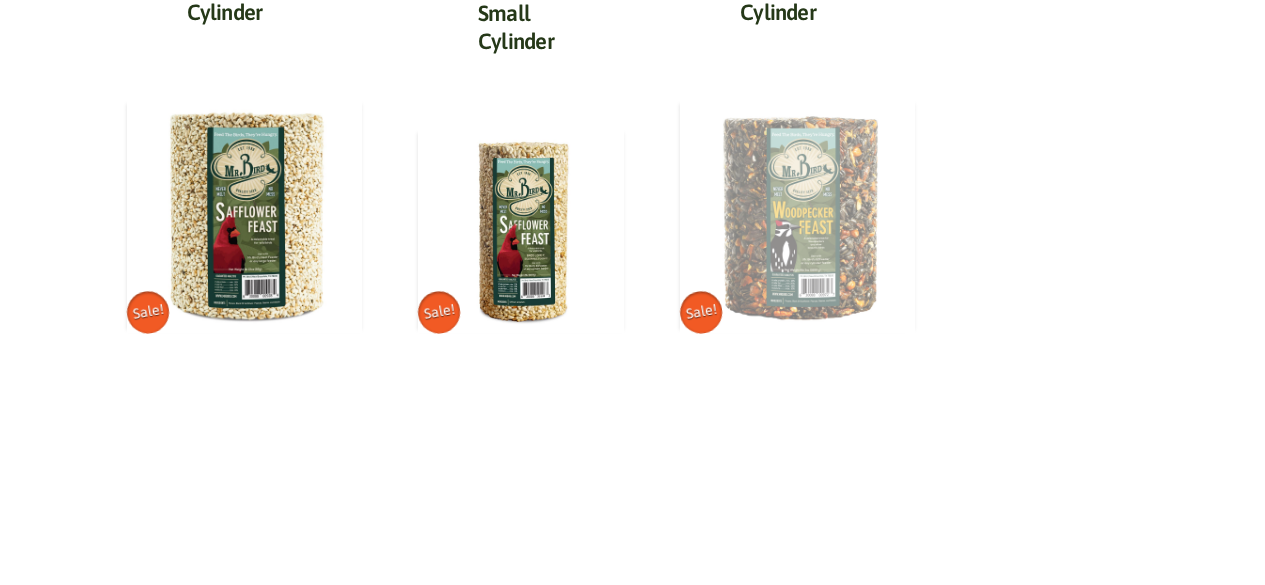 click at bounding box center [797, 215] 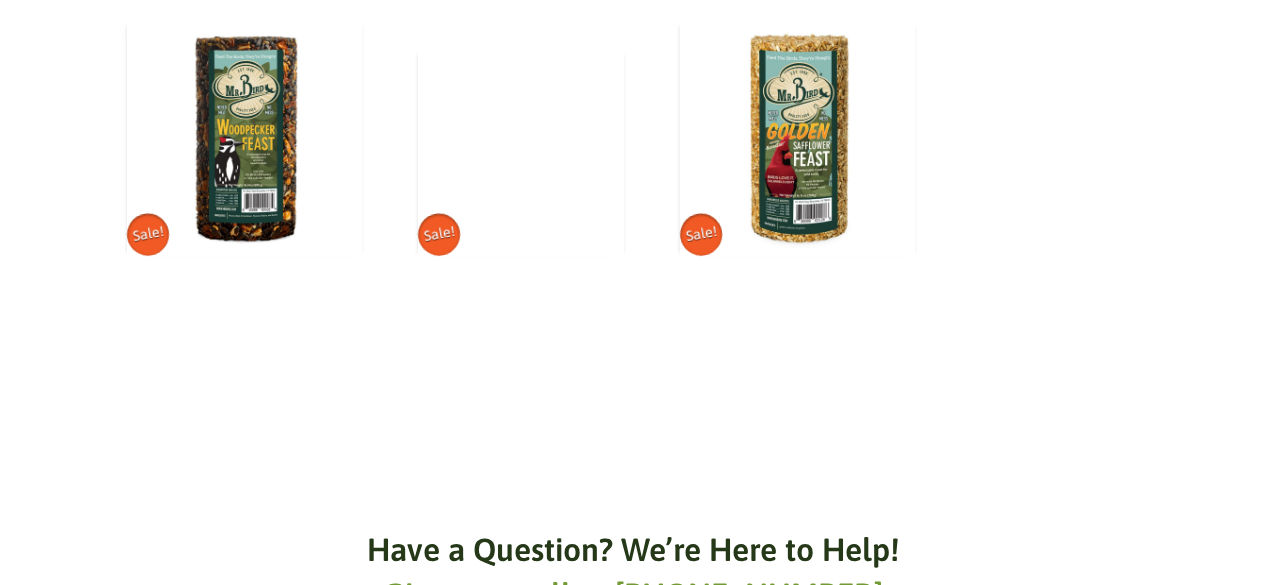 scroll, scrollTop: 1999, scrollLeft: 0, axis: vertical 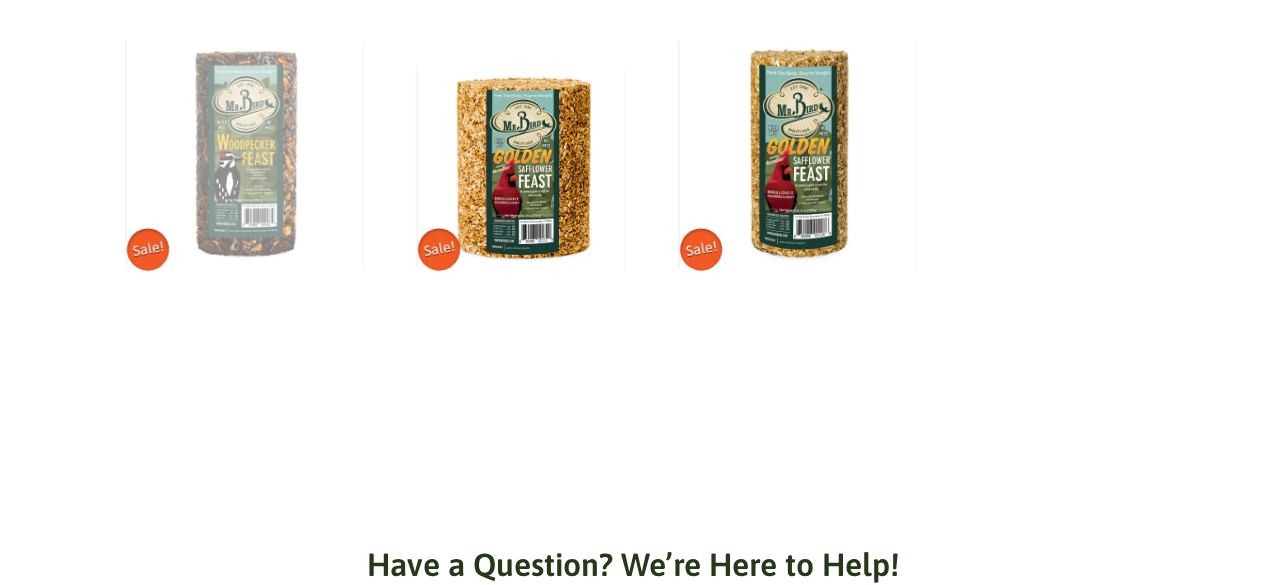 click at bounding box center [244, 152] 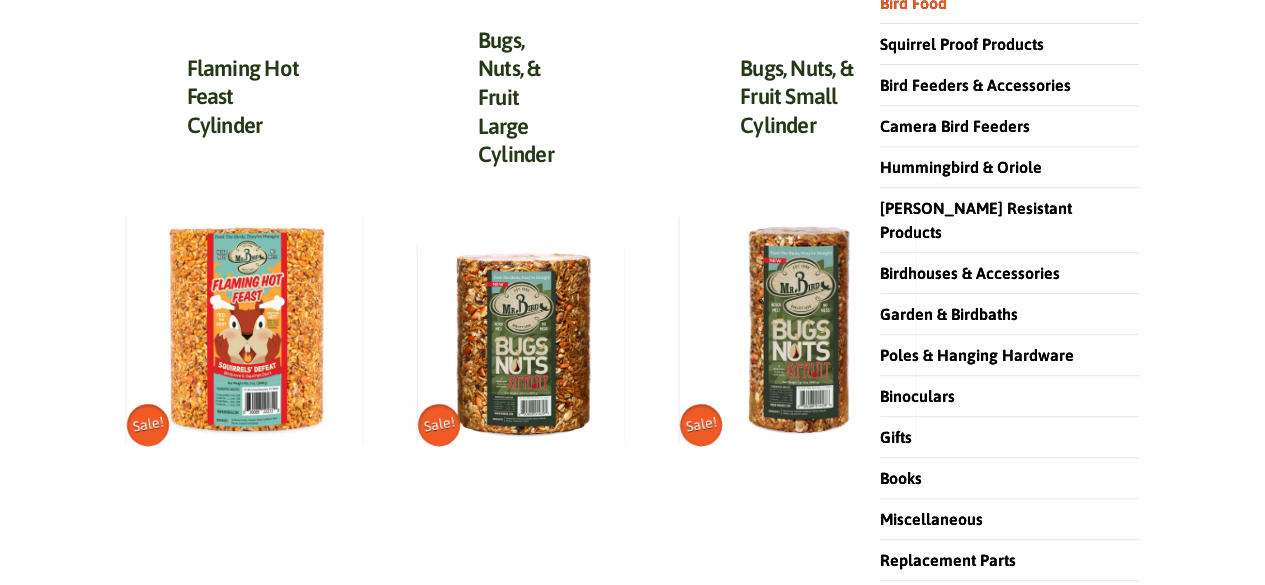 scroll, scrollTop: 498, scrollLeft: 0, axis: vertical 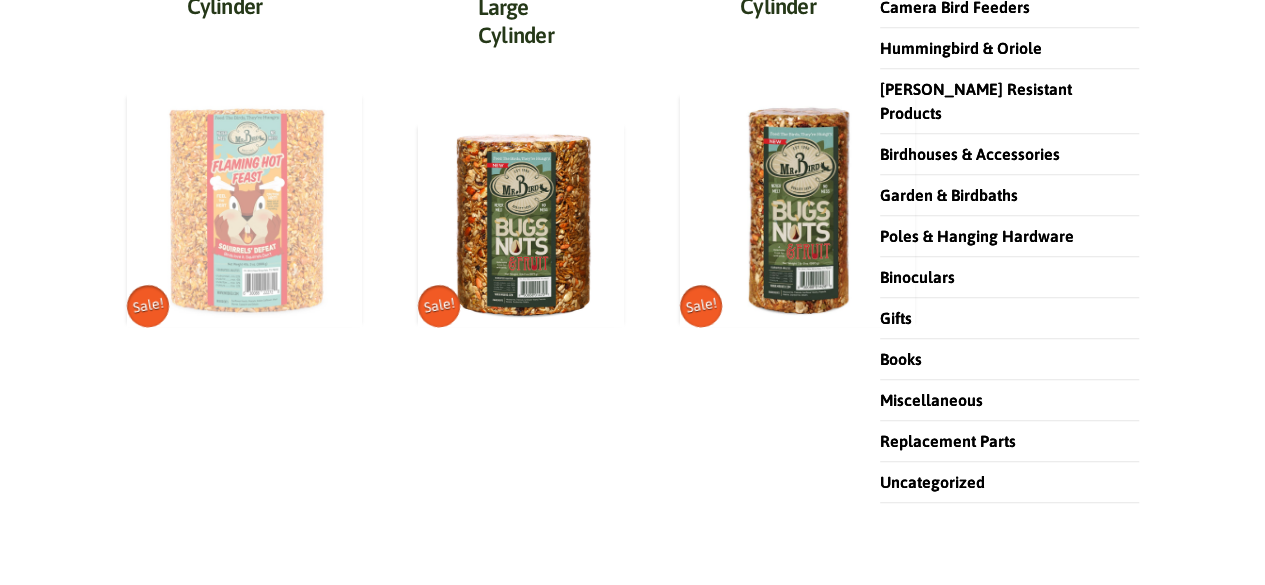 click at bounding box center (244, 208) 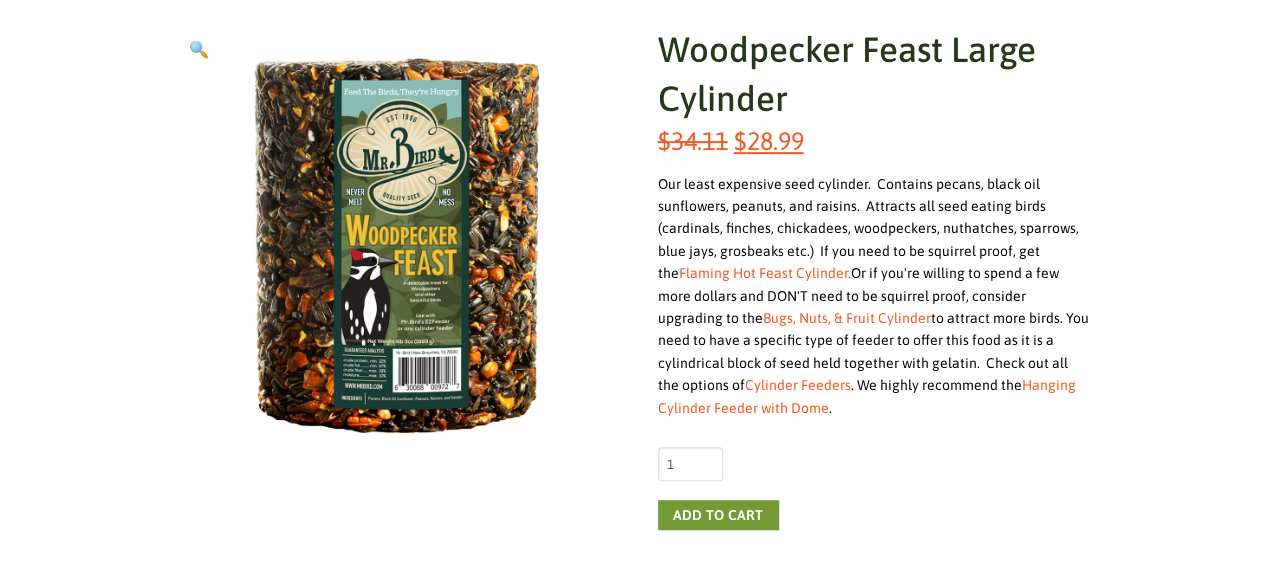 scroll, scrollTop: 400, scrollLeft: 0, axis: vertical 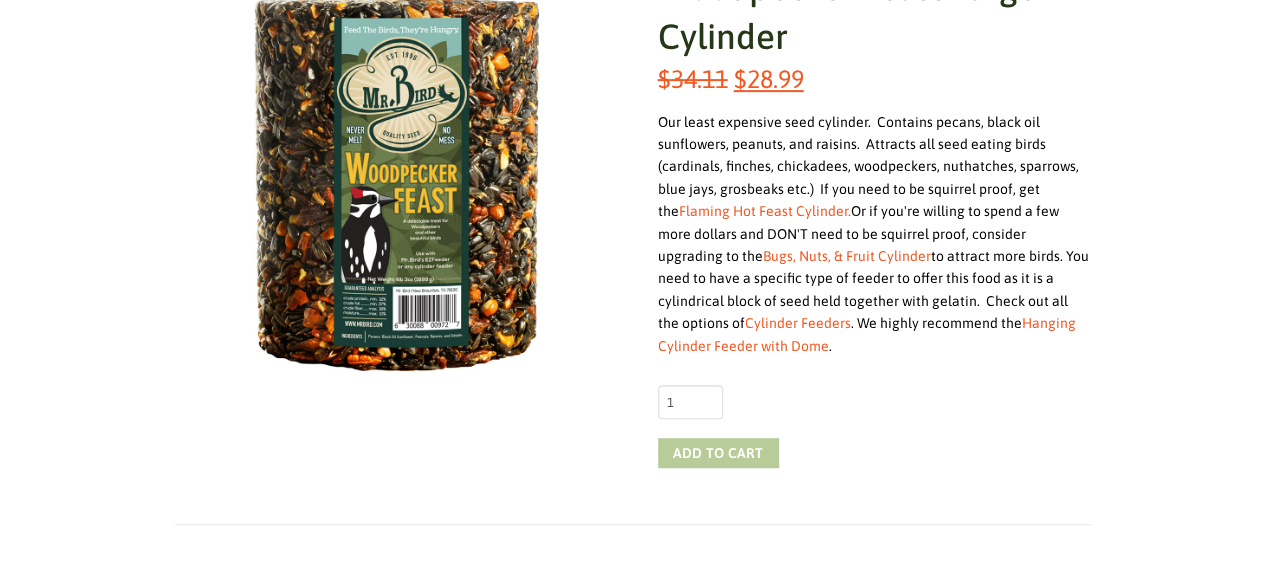 click on "Add to cart" at bounding box center [718, 453] 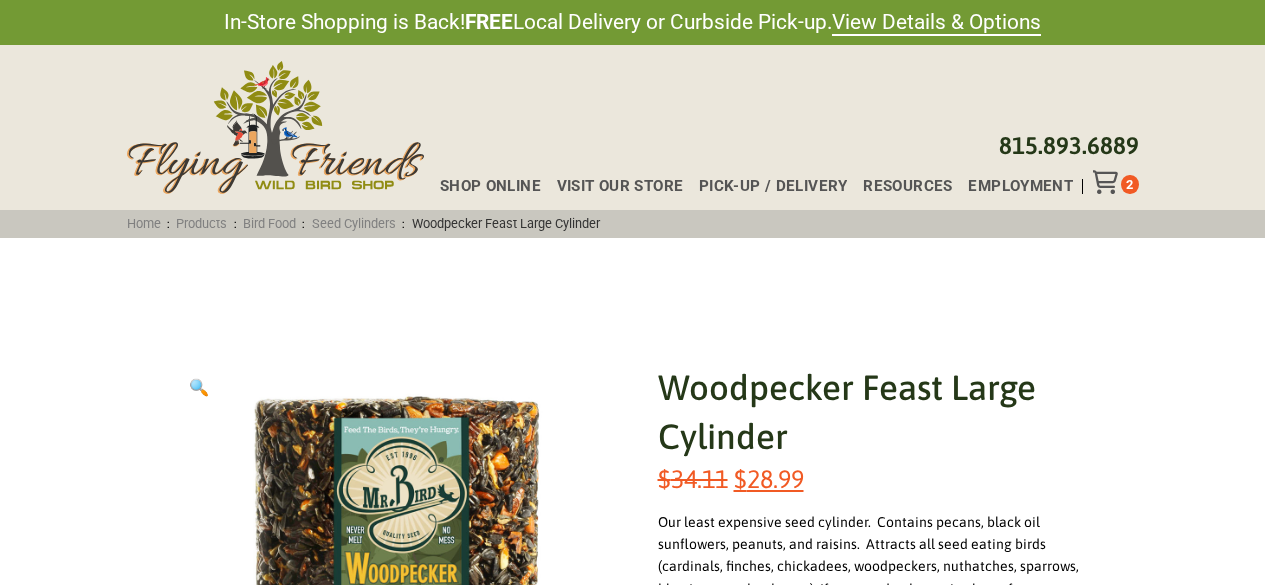 scroll, scrollTop: 0, scrollLeft: 0, axis: both 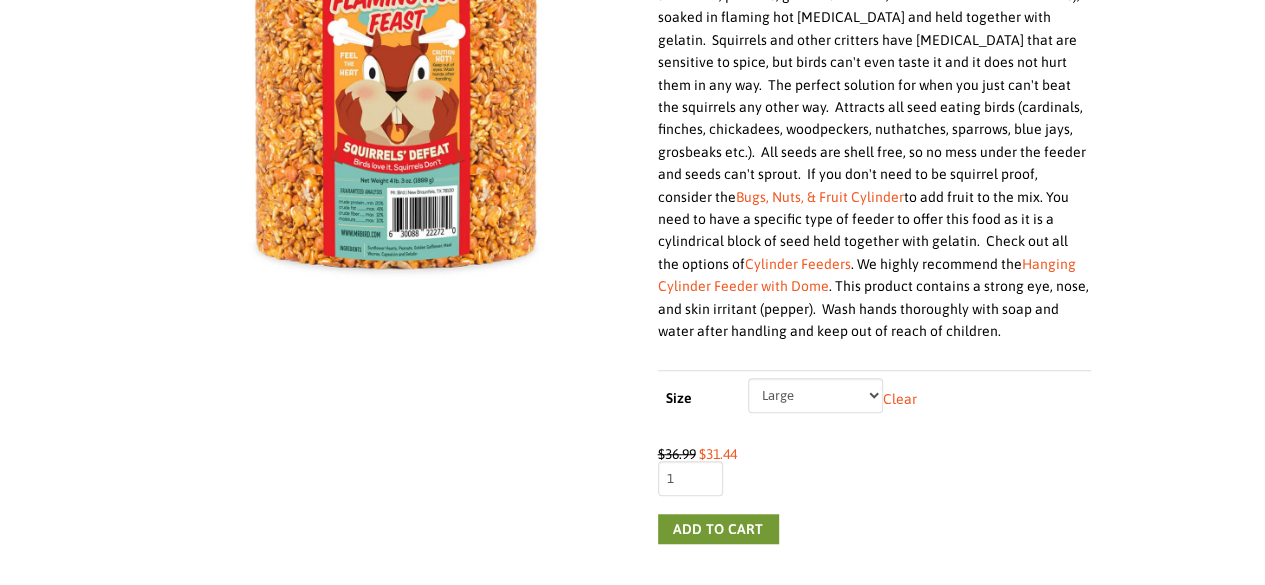 click on "Choose an option Small Large" 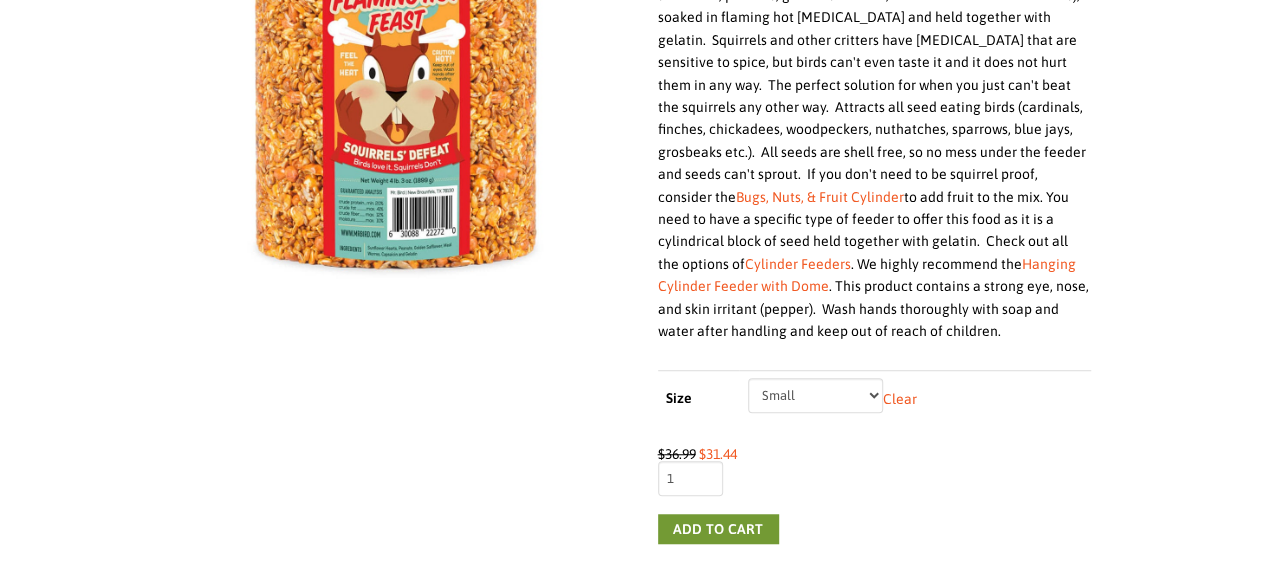 click on "Choose an option Small Large" 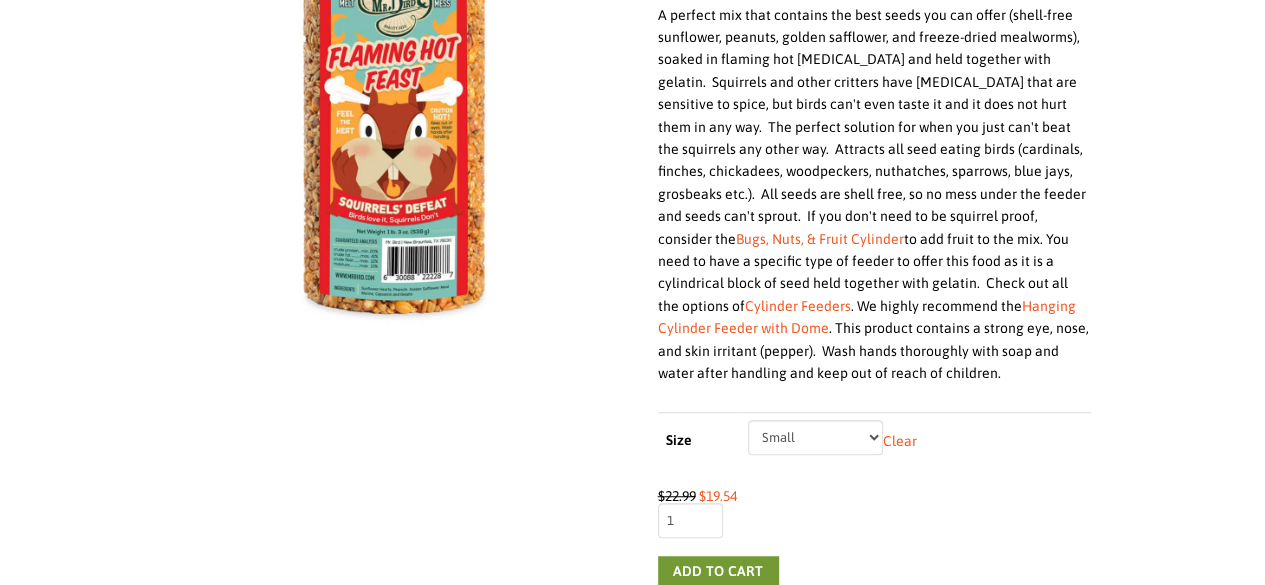 scroll, scrollTop: 600, scrollLeft: 0, axis: vertical 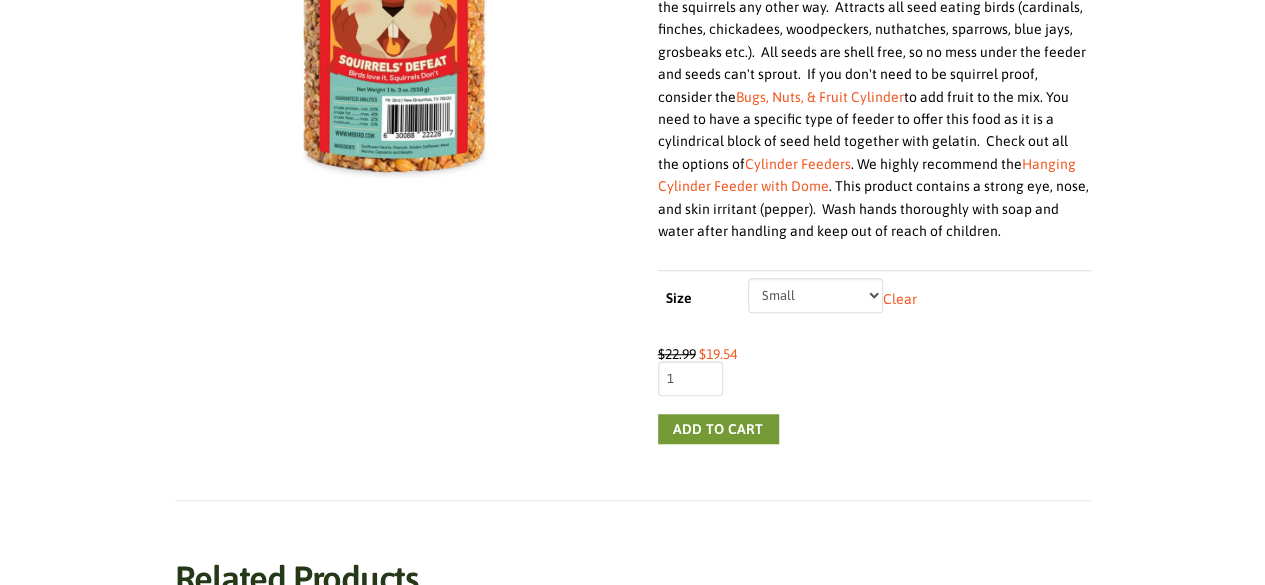 click on "Choose an option Small Large" 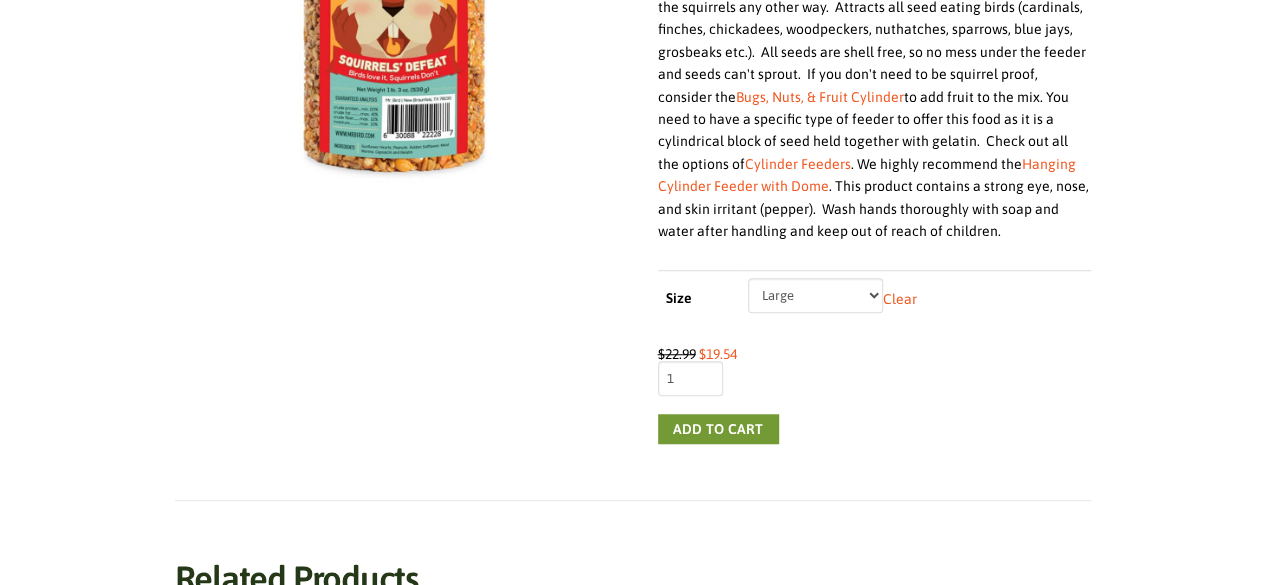 click on "Choose an option Small Large" 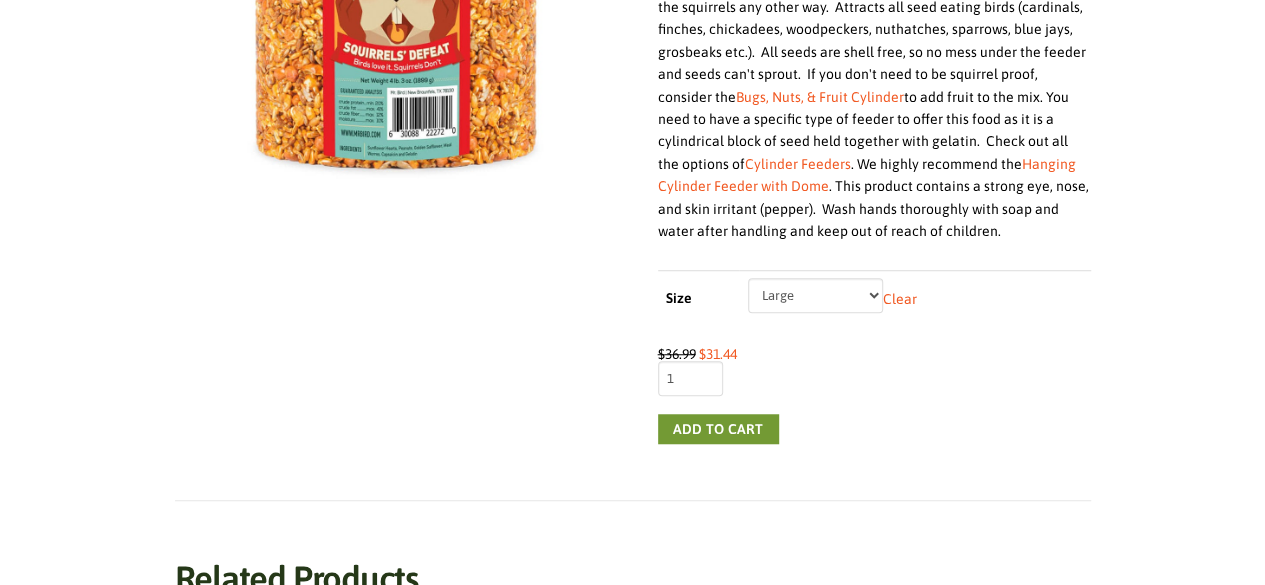 click on "Choose an option Small Large" 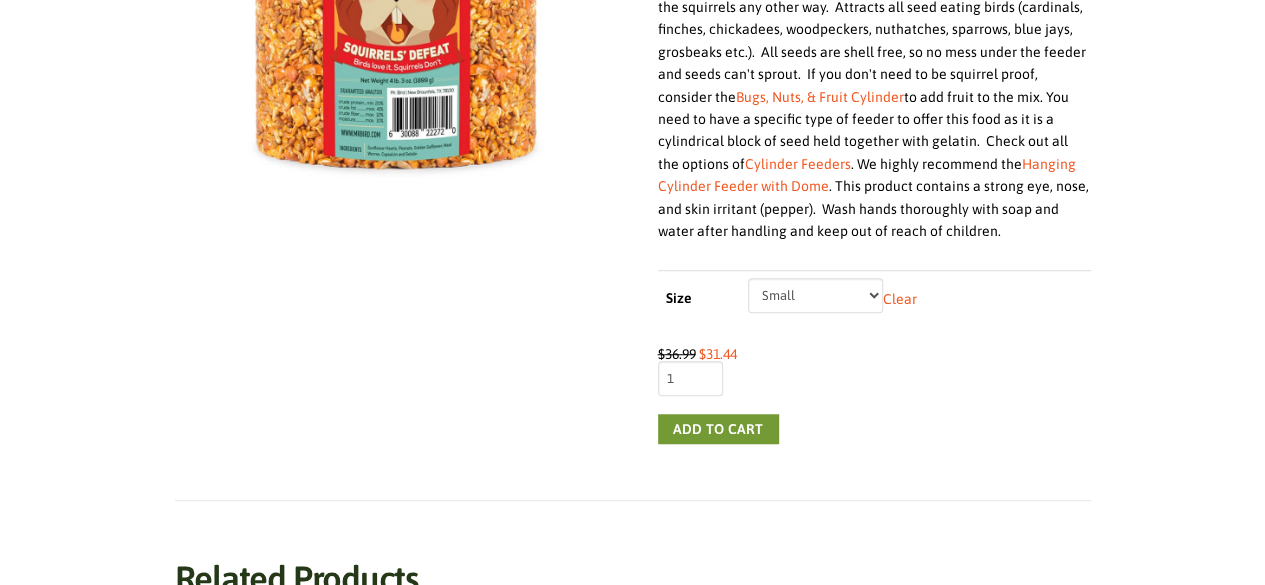 click on "Choose an option Small Large" 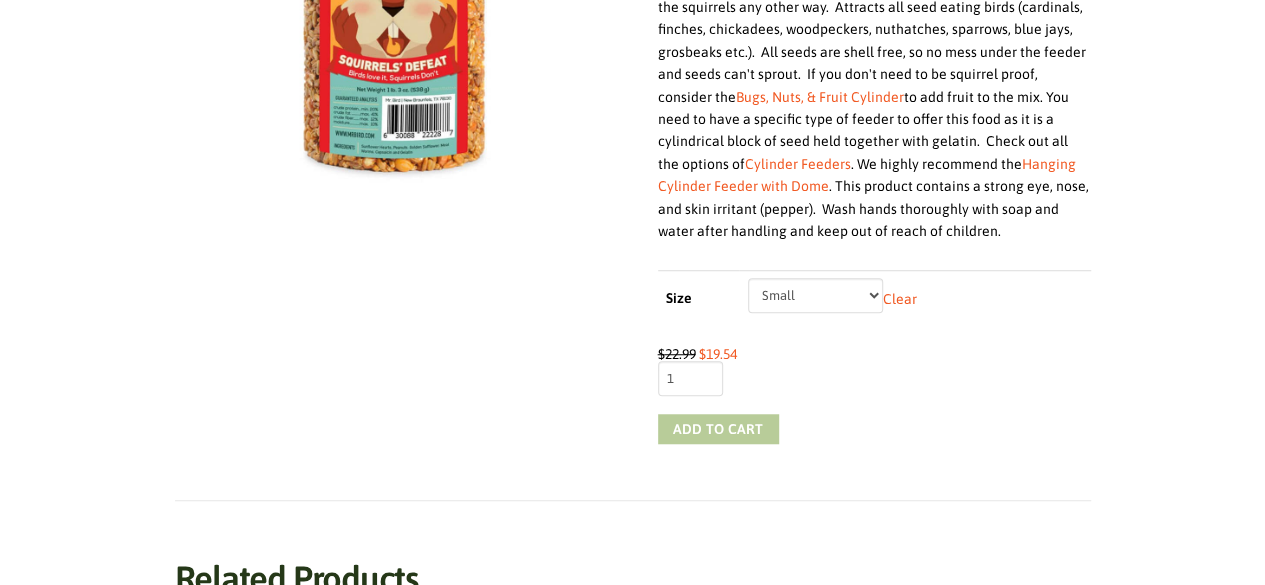 click on "Add to cart" 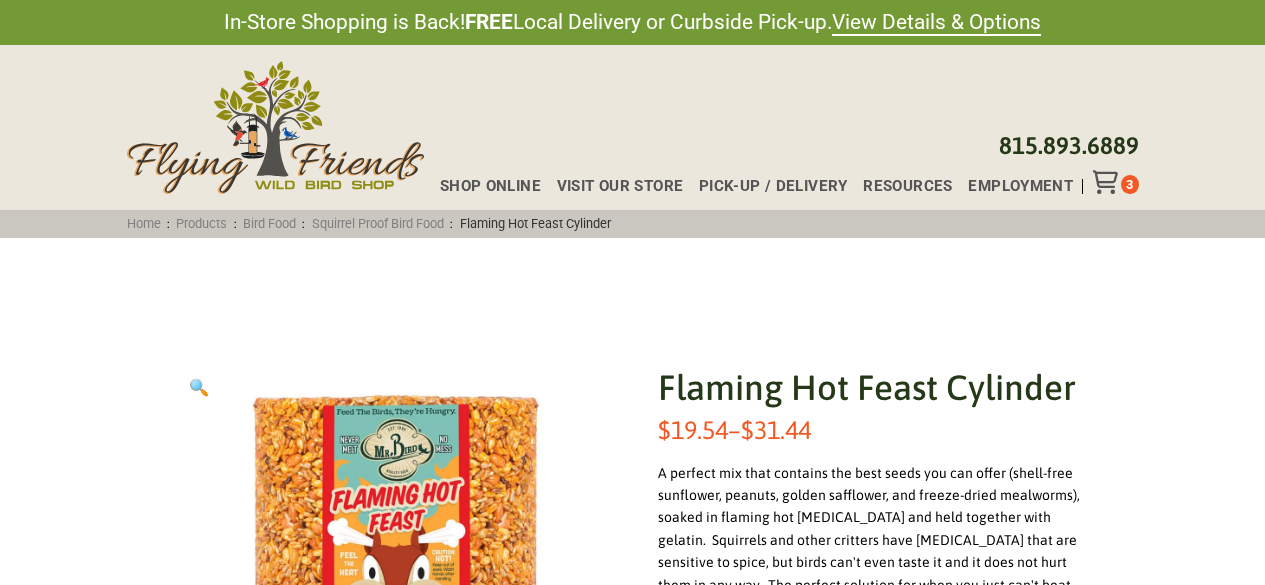 scroll, scrollTop: 0, scrollLeft: 0, axis: both 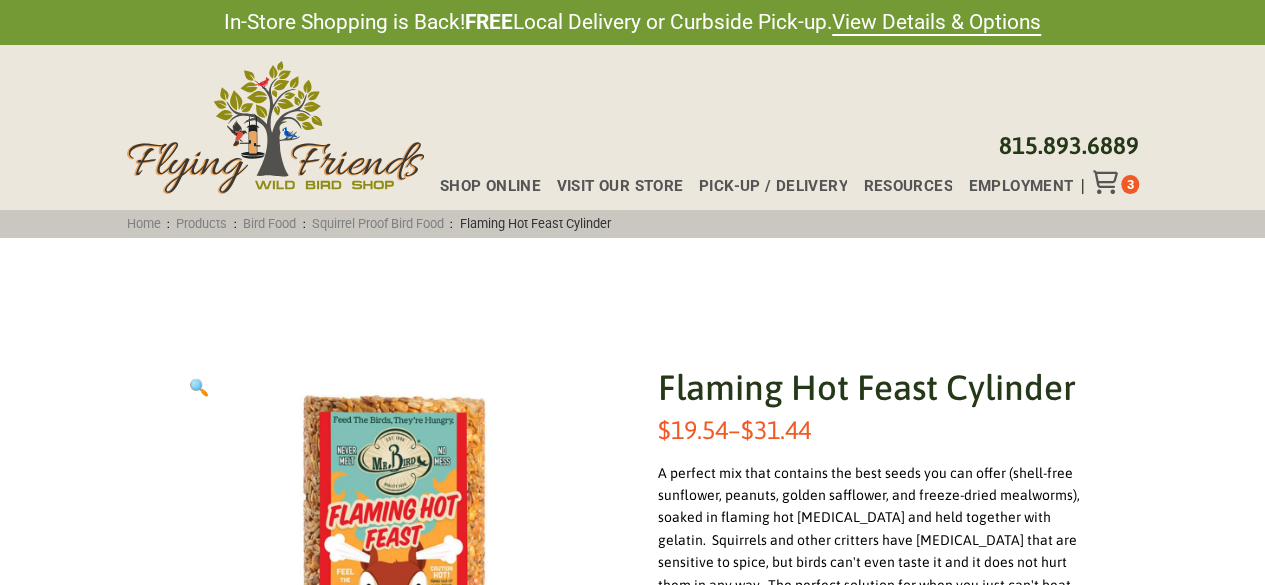 click at bounding box center (1103, 182) 